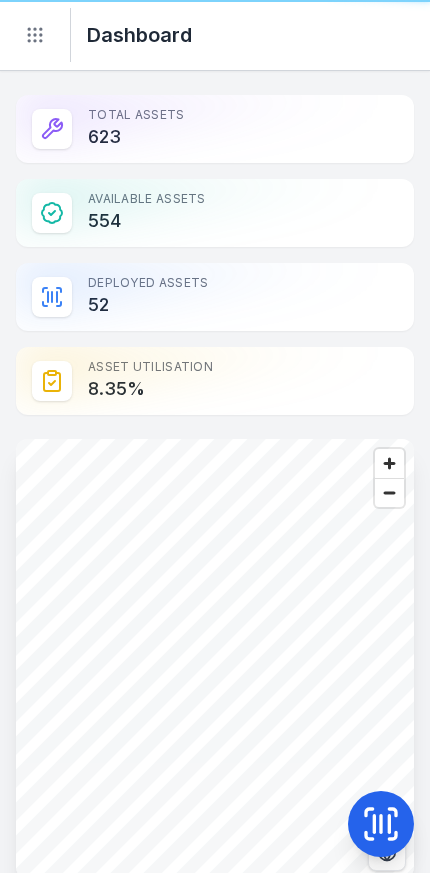 scroll, scrollTop: 0, scrollLeft: 0, axis: both 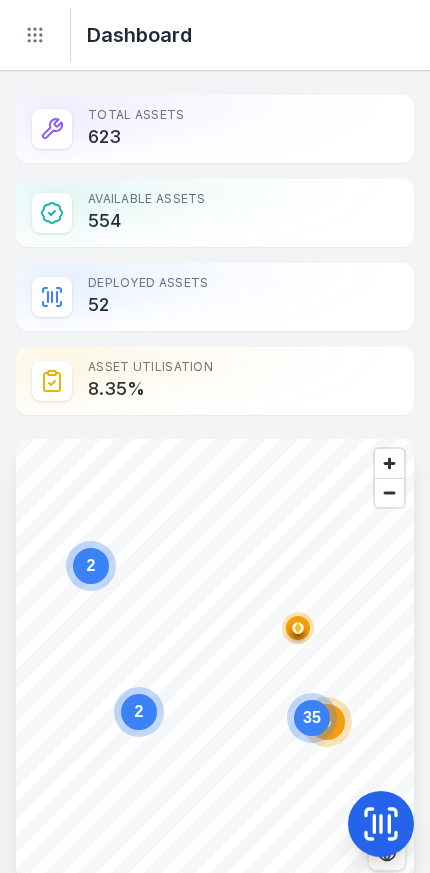 click 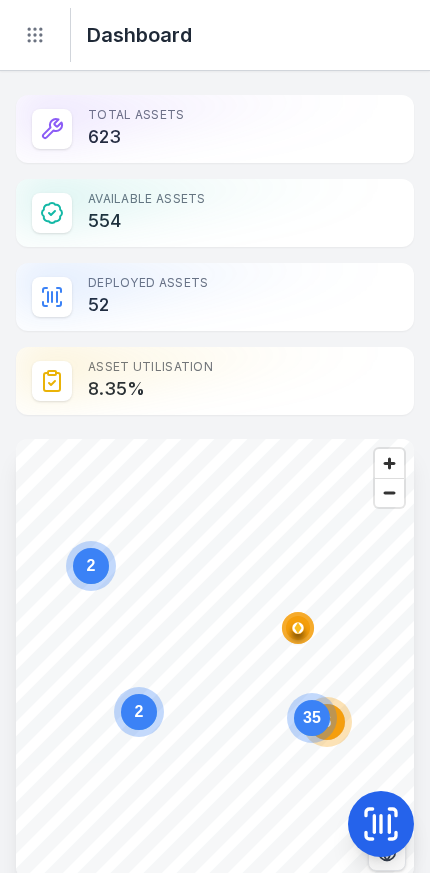 click on "Toggle Navigation" at bounding box center [35, 35] 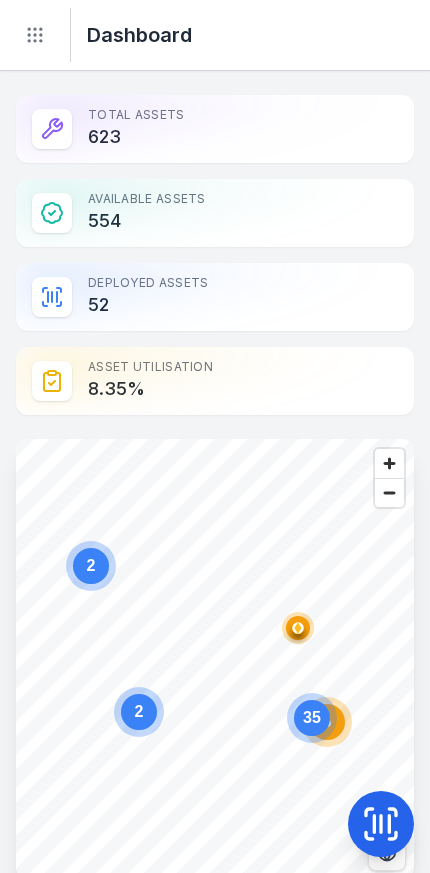 click 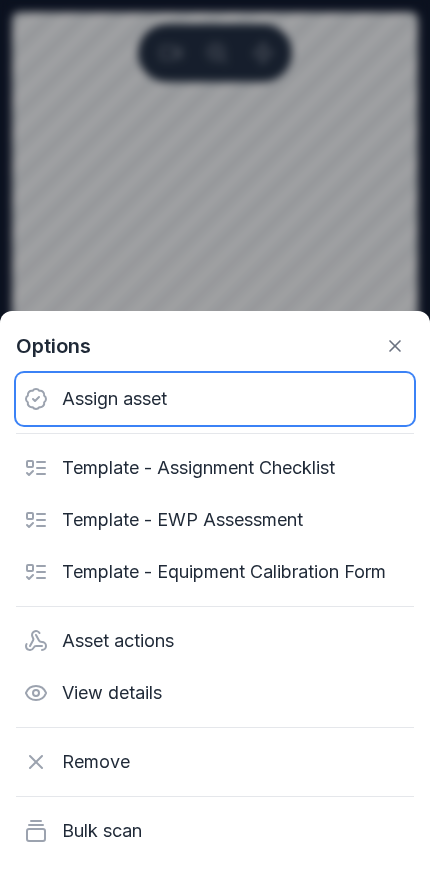 click on "Assign asset" at bounding box center [215, 399] 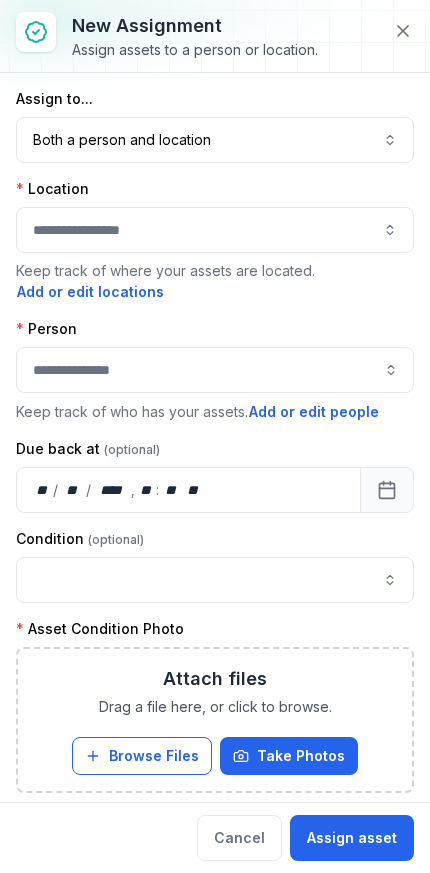 click on "Both a person and location ****" at bounding box center [215, 140] 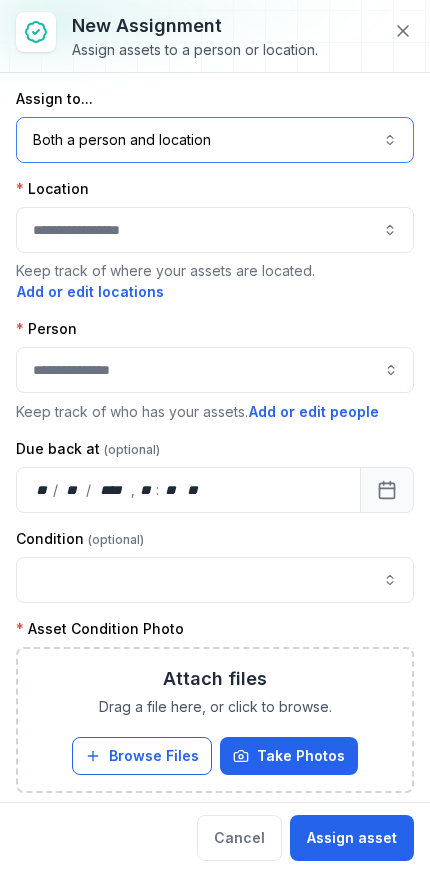 click at bounding box center (215, 230) 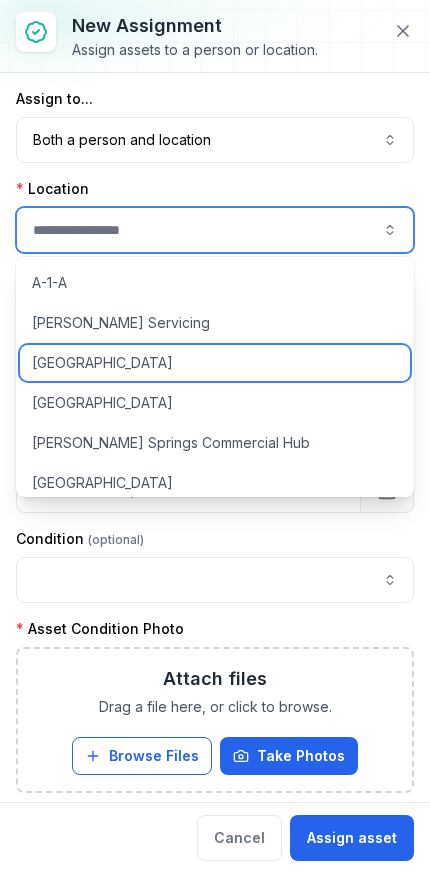 click on "[GEOGRAPHIC_DATA]" at bounding box center [215, 363] 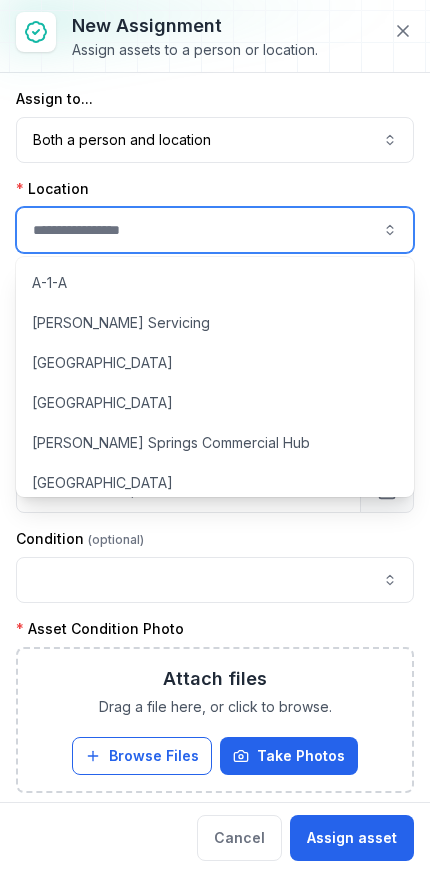 type on "**********" 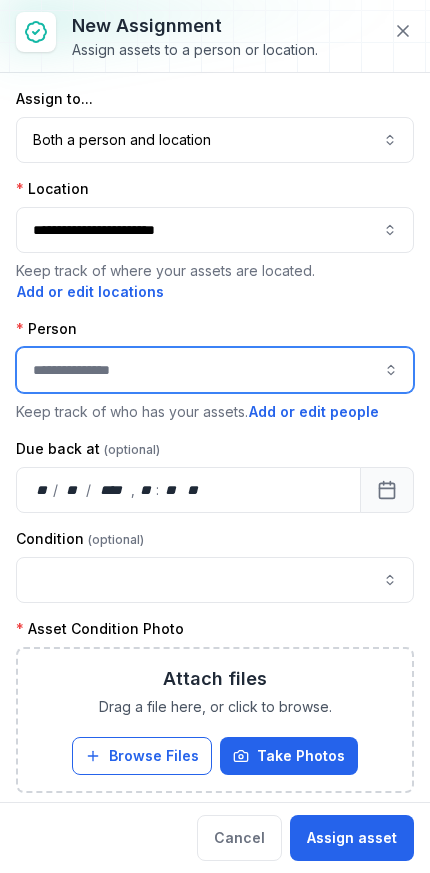 click at bounding box center [215, 370] 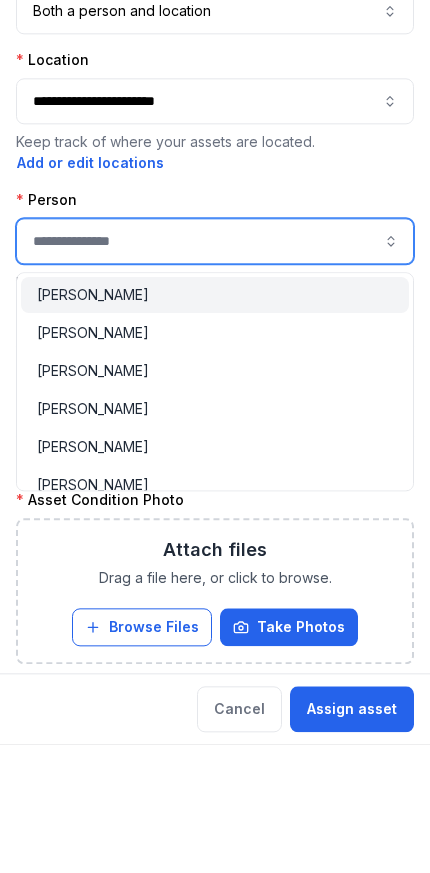 click on "[PERSON_NAME]" at bounding box center (215, 538) 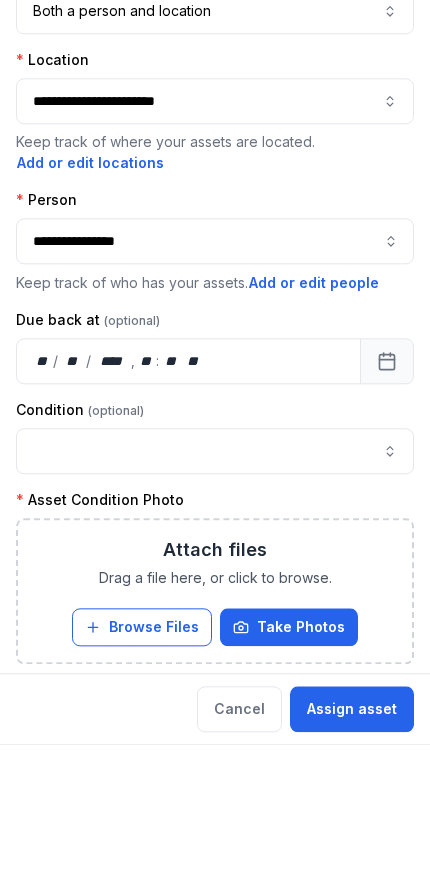 click on "**********" at bounding box center (215, 565) 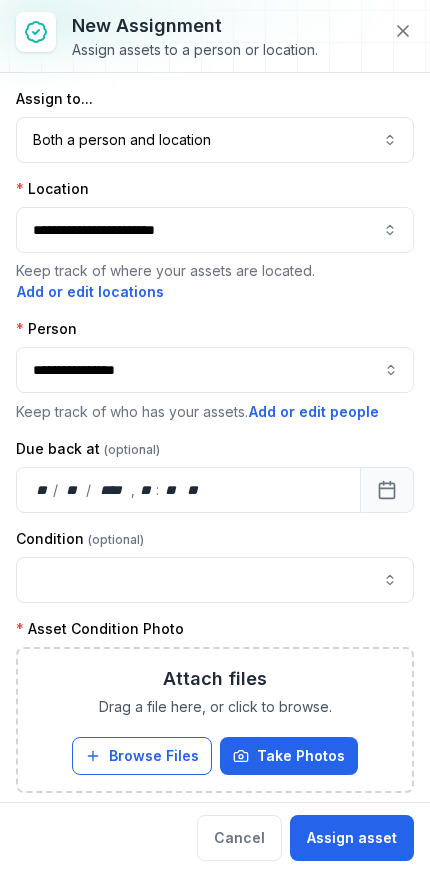 click on "Both a person and location ****" at bounding box center (215, 140) 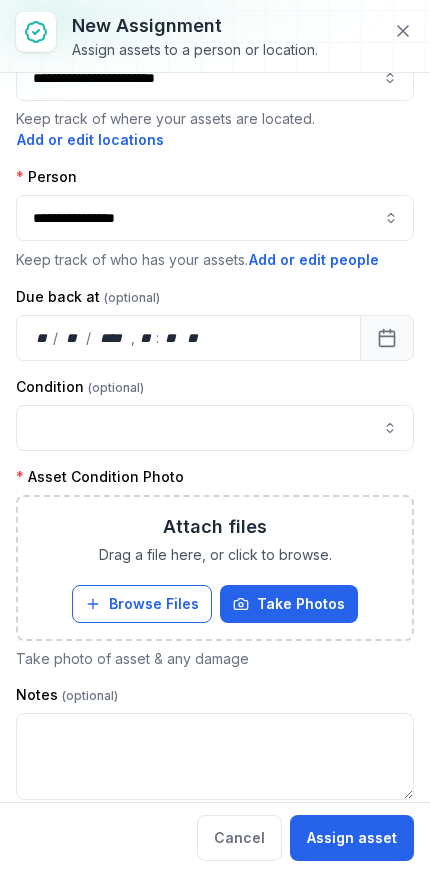 scroll, scrollTop: 155, scrollLeft: 0, axis: vertical 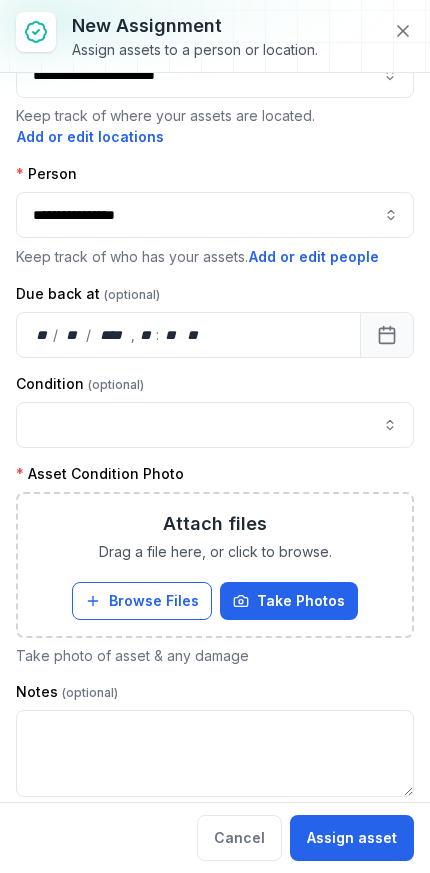 click at bounding box center (215, 425) 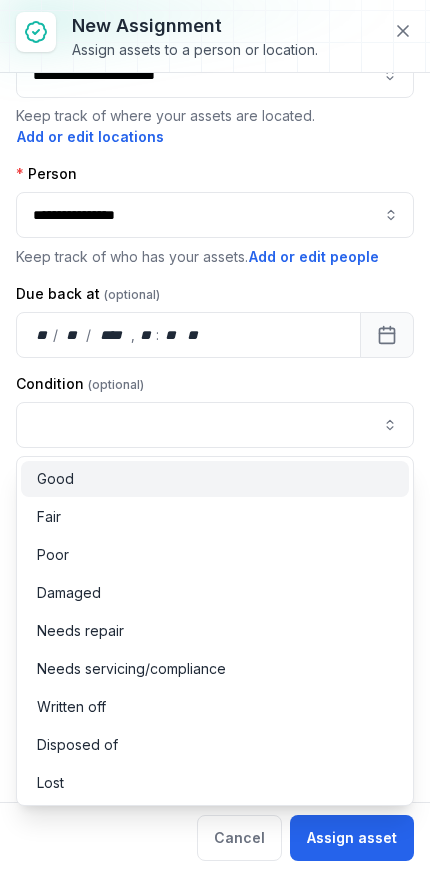 click on "Good" at bounding box center (215, 479) 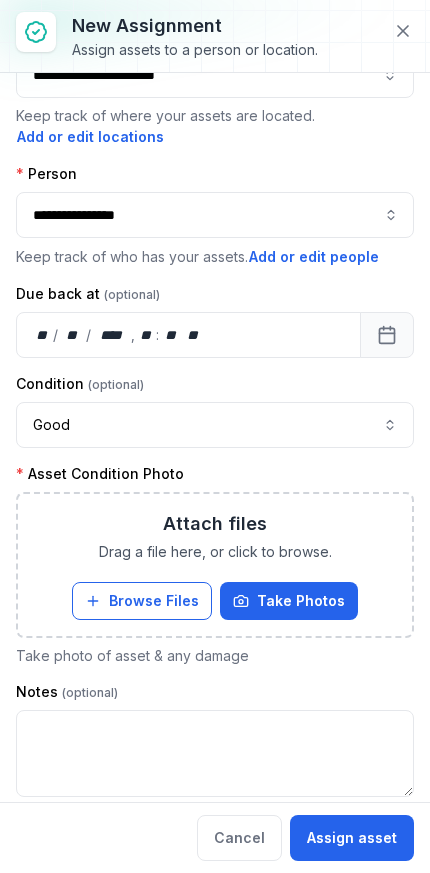 click on "Good ****" at bounding box center (215, 425) 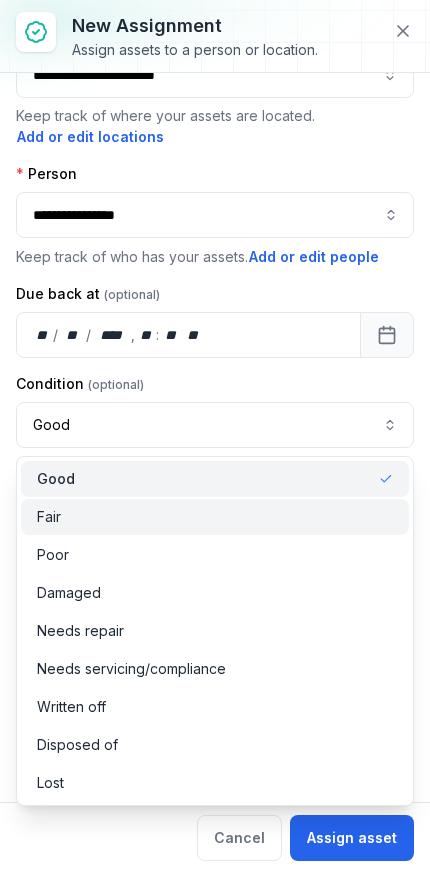 click on "Fair" at bounding box center [215, 517] 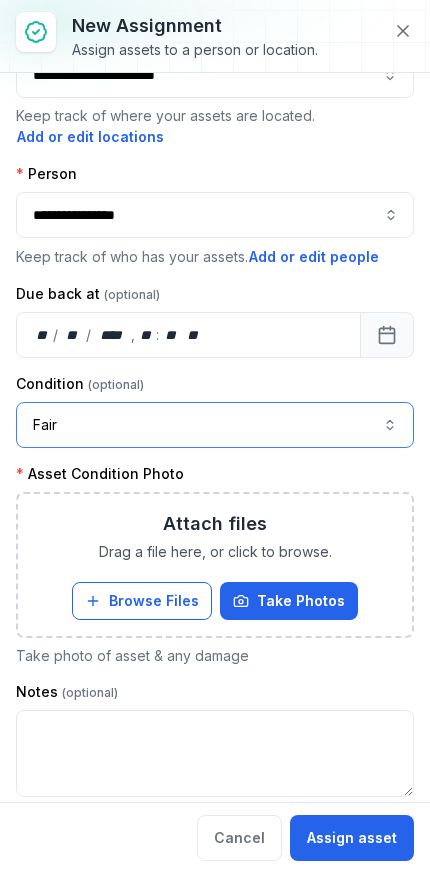 scroll, scrollTop: 192, scrollLeft: 3, axis: both 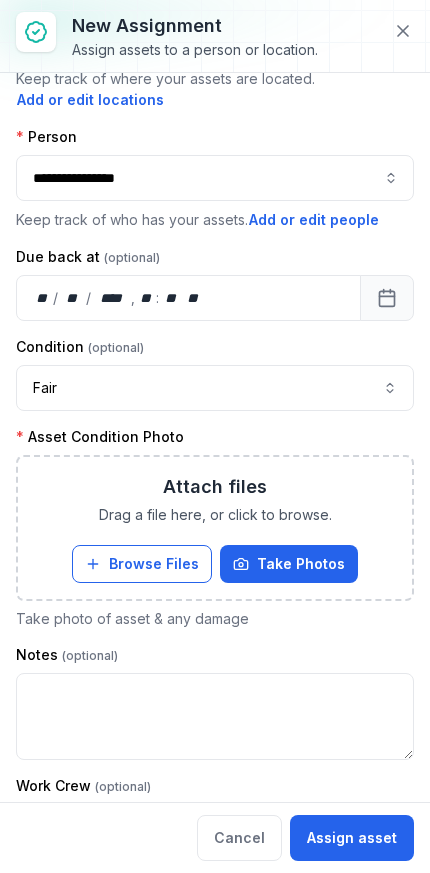 click on "Take Photos" at bounding box center (289, 564) 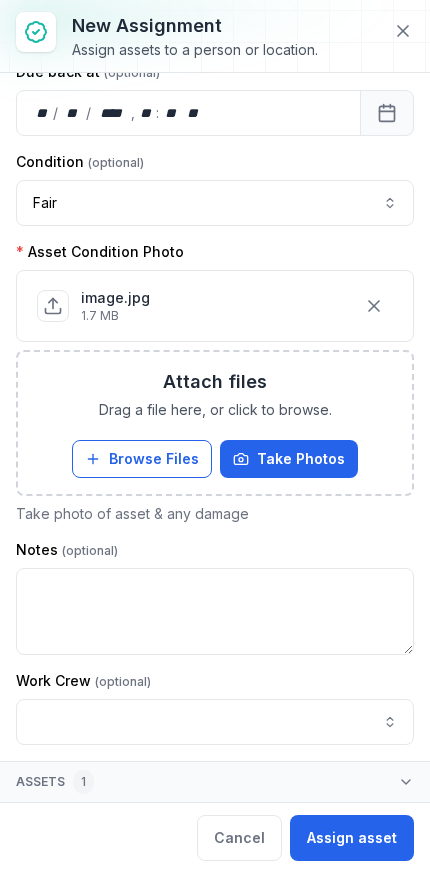 scroll, scrollTop: 377, scrollLeft: 0, axis: vertical 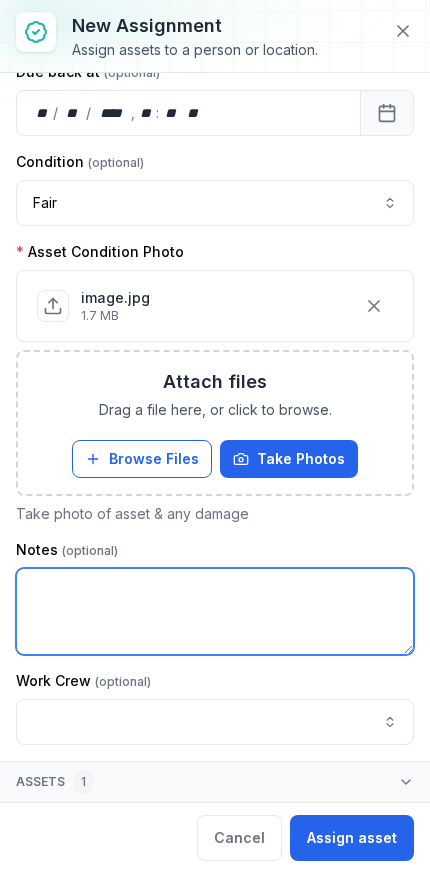 click at bounding box center (215, 611) 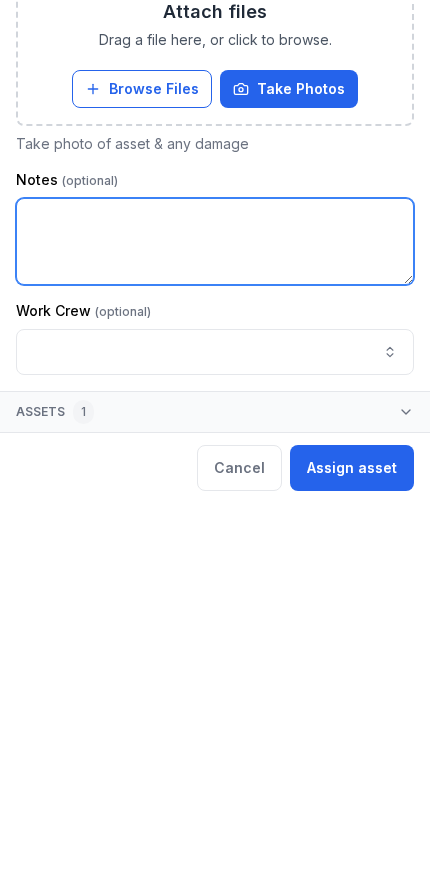 scroll, scrollTop: 376, scrollLeft: 0, axis: vertical 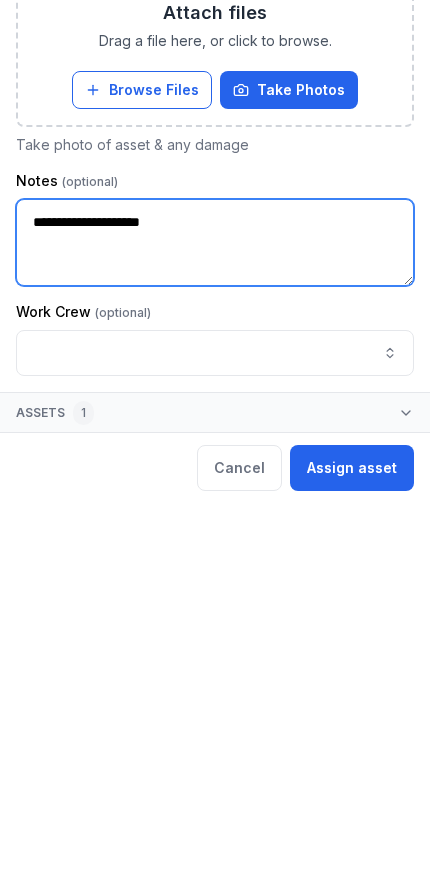 type on "**********" 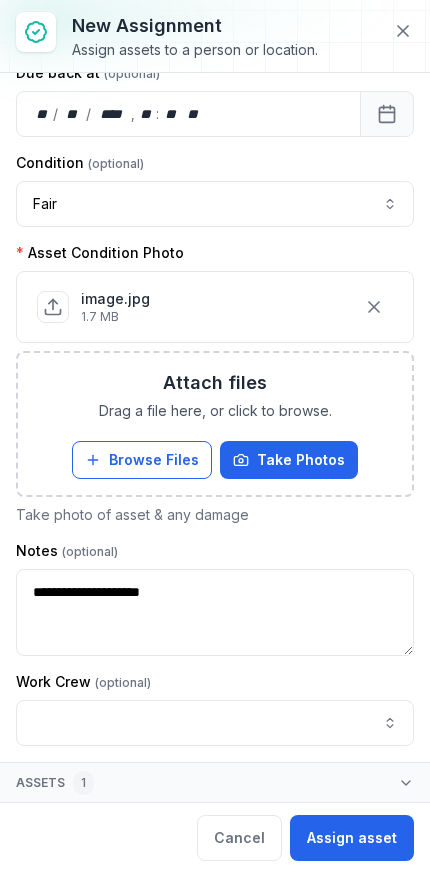 click on "Assign asset" at bounding box center [352, 838] 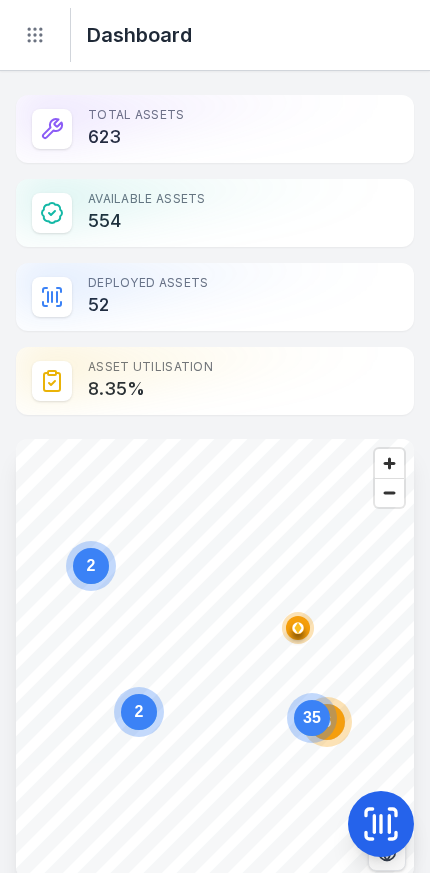 scroll, scrollTop: -5, scrollLeft: 0, axis: vertical 